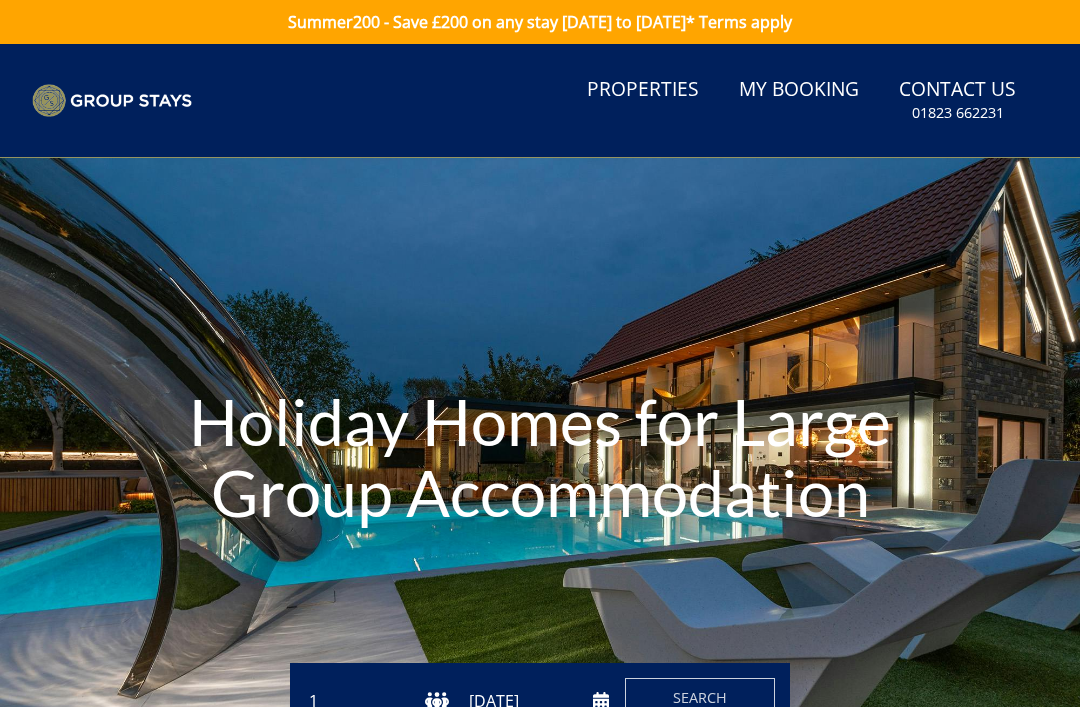 scroll, scrollTop: 0, scrollLeft: 0, axis: both 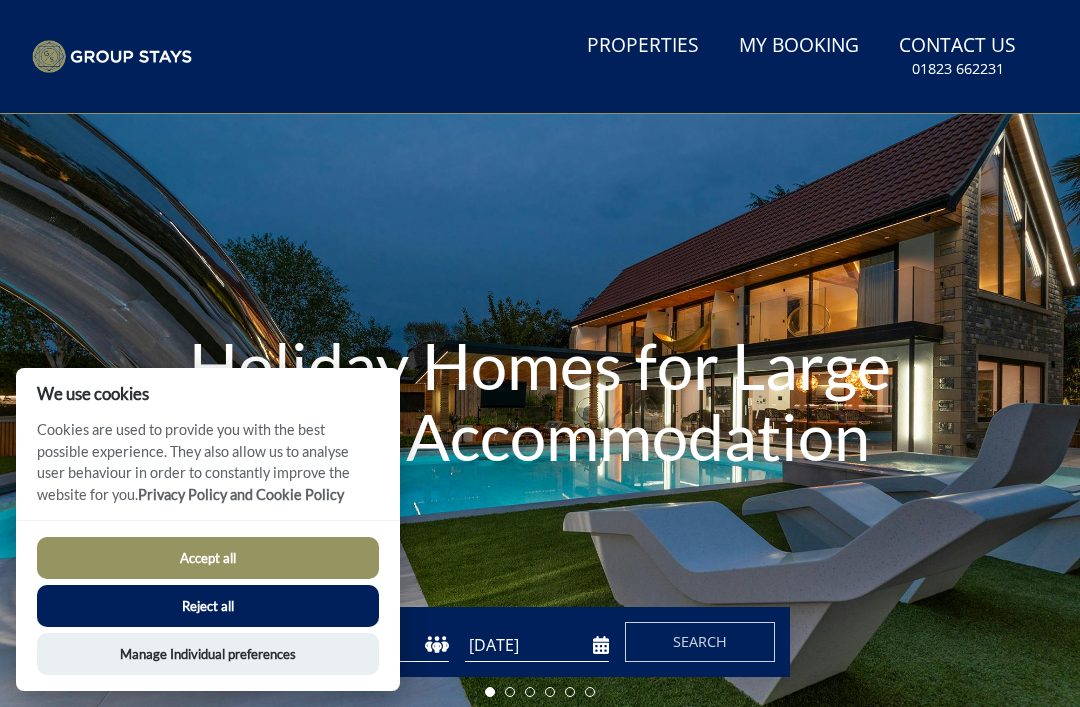 click on "Accept all" at bounding box center [208, 558] 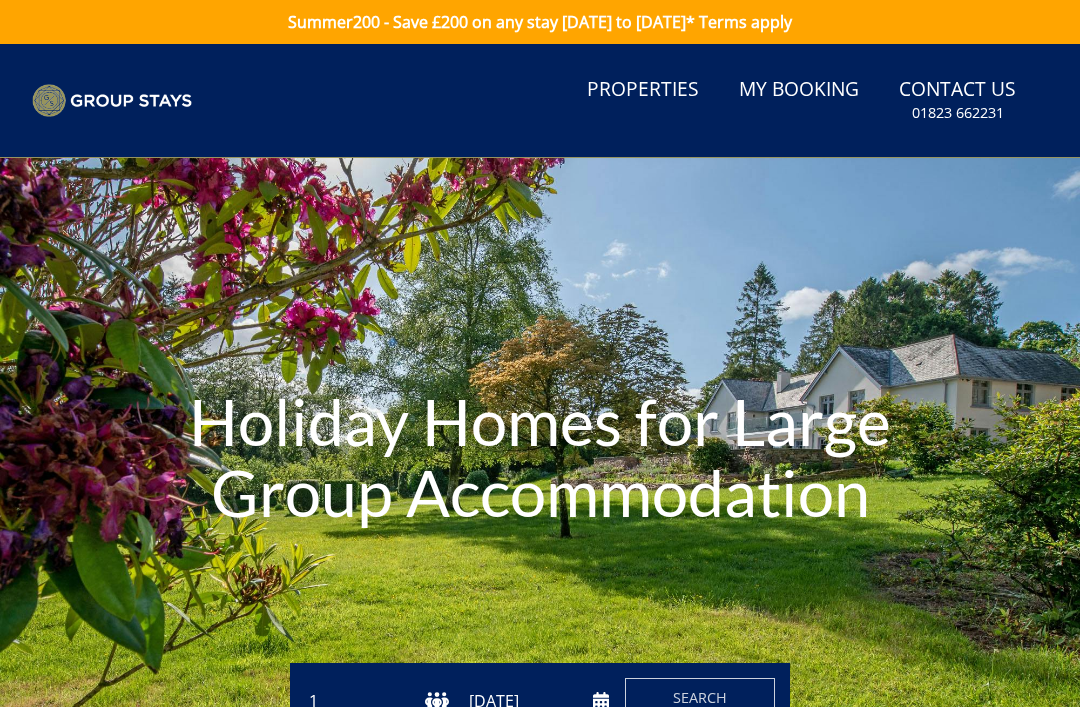scroll, scrollTop: 0, scrollLeft: 0, axis: both 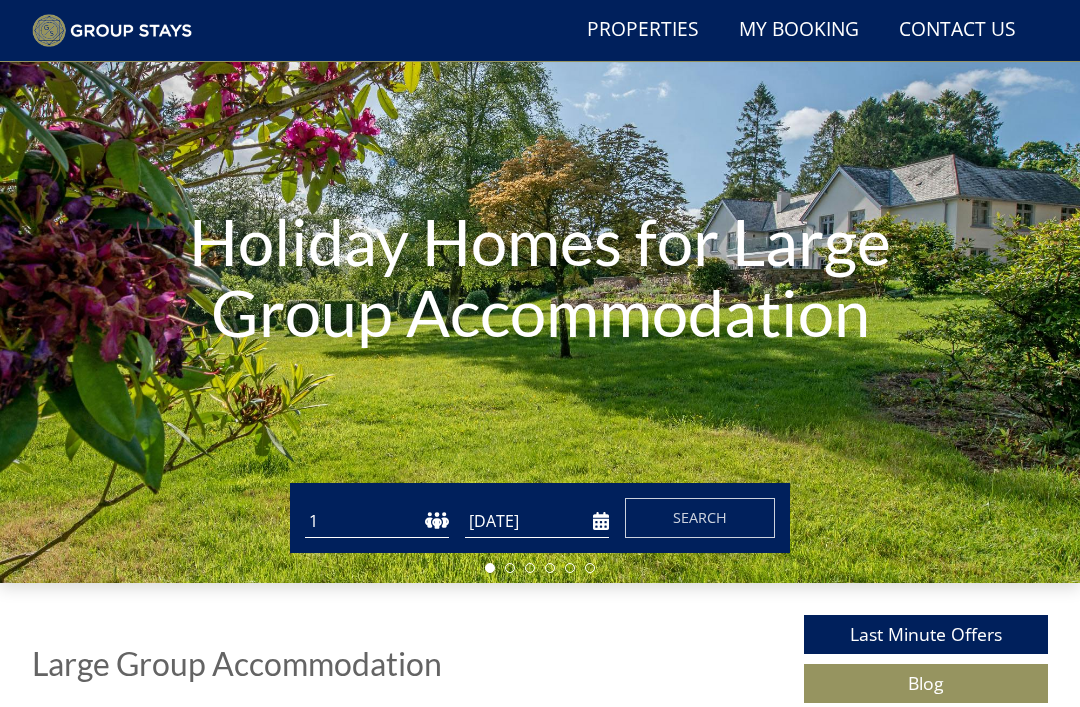 click on "1
2
3
4
5
6
7
8
9
10
11
12
13
14
15
16
17
18
19
20
21
22
23
24
25
26
27
28
29
30
31
32
33
34
35
36
37
38
39
40
41
42
43
44
45
46
47
48
49
50" at bounding box center (377, 521) 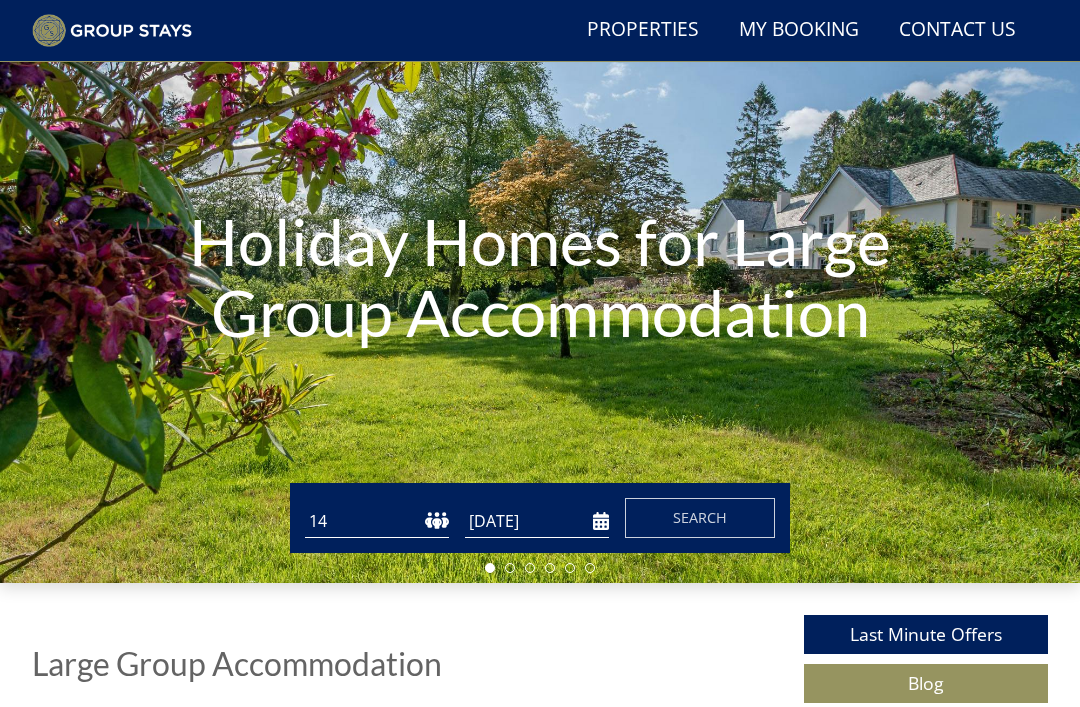 click on "[DATE]" at bounding box center (537, 521) 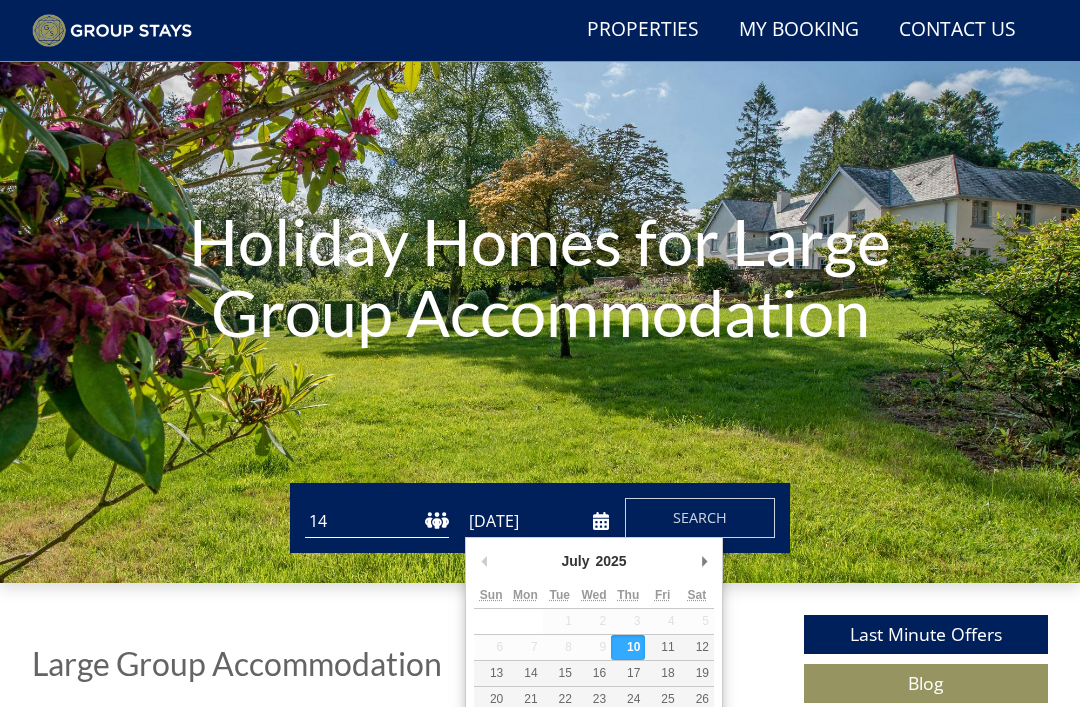 scroll, scrollTop: 127, scrollLeft: 0, axis: vertical 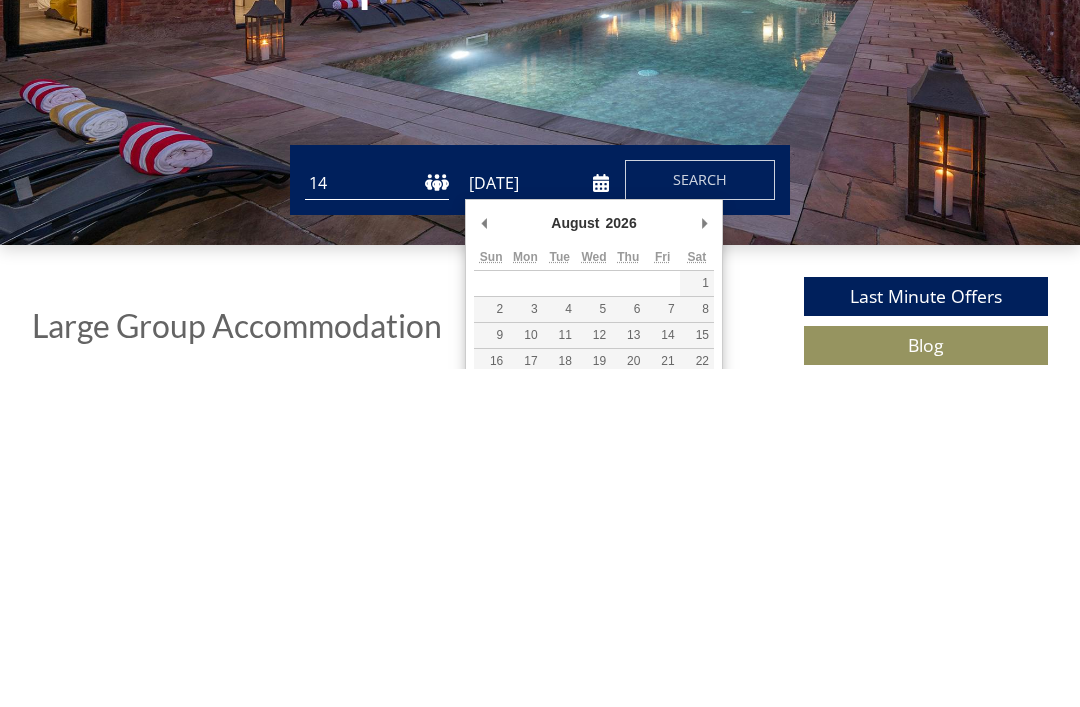 type on "04/08/2026" 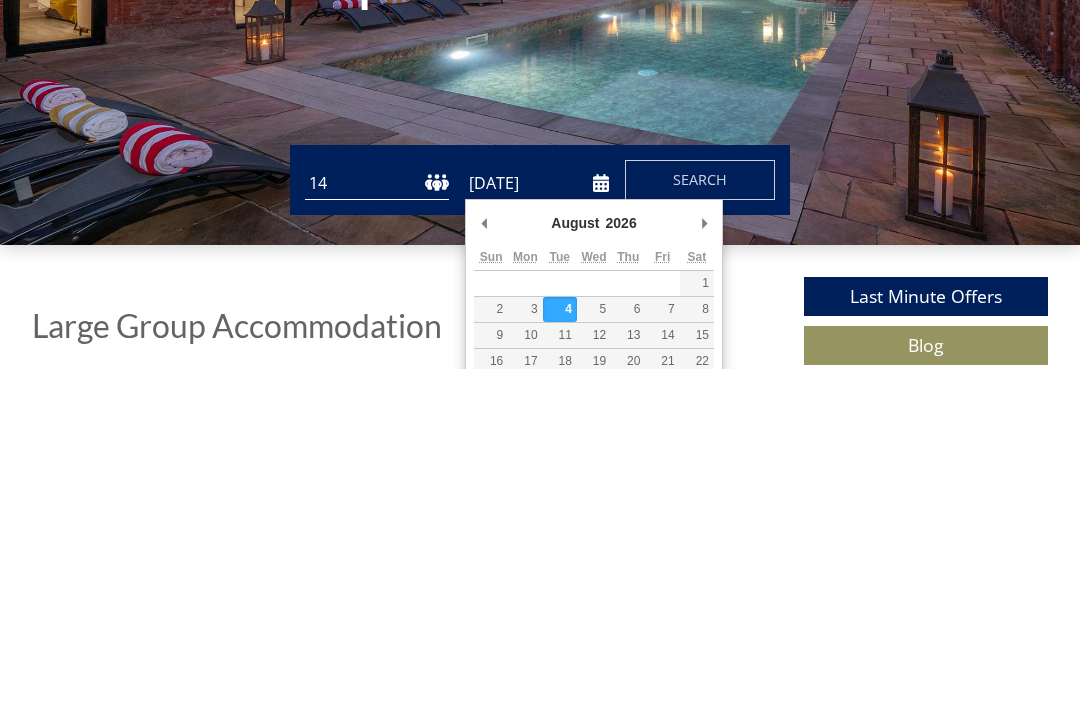 scroll, scrollTop: 466, scrollLeft: 0, axis: vertical 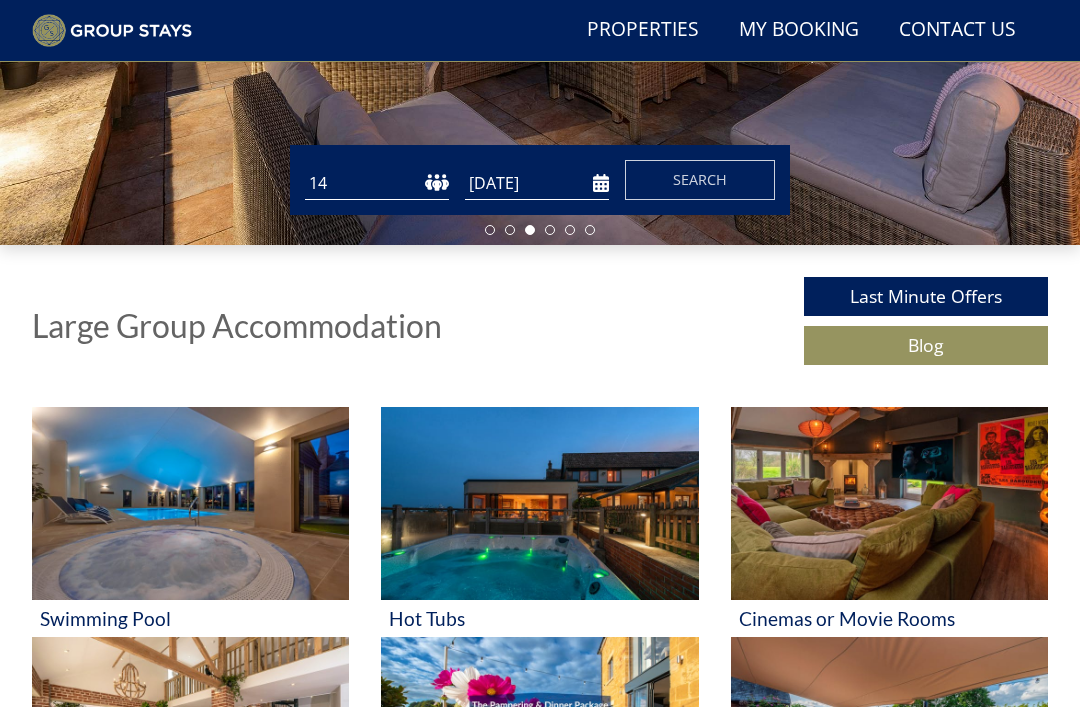 click on "Search" at bounding box center [700, 180] 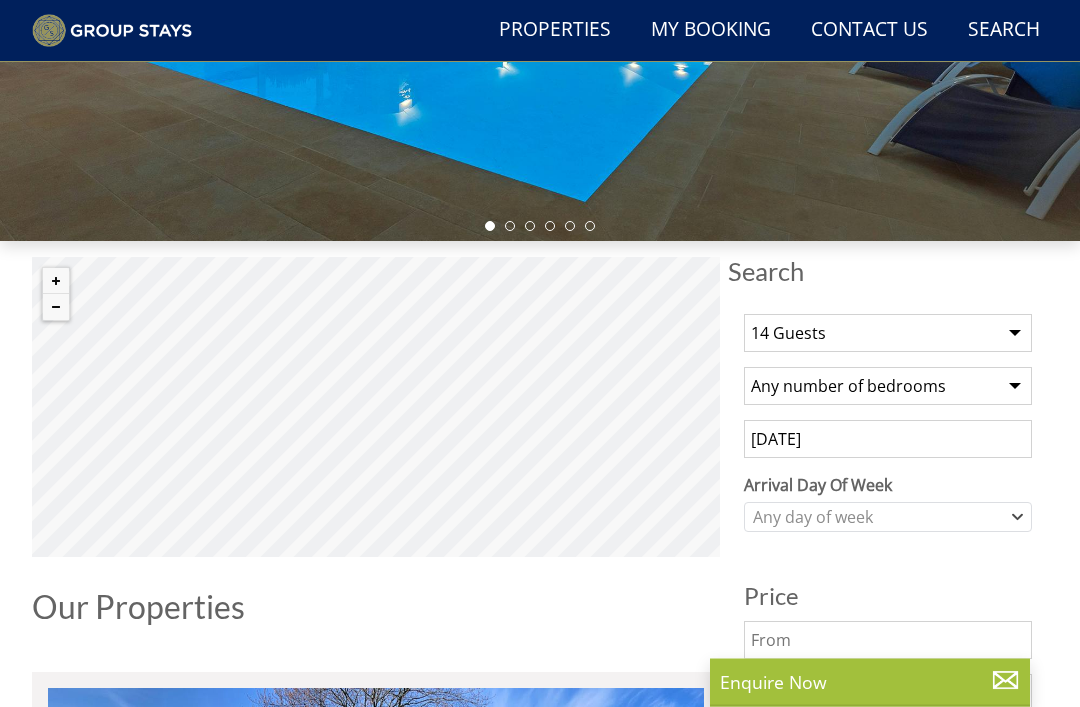 scroll, scrollTop: 470, scrollLeft: 0, axis: vertical 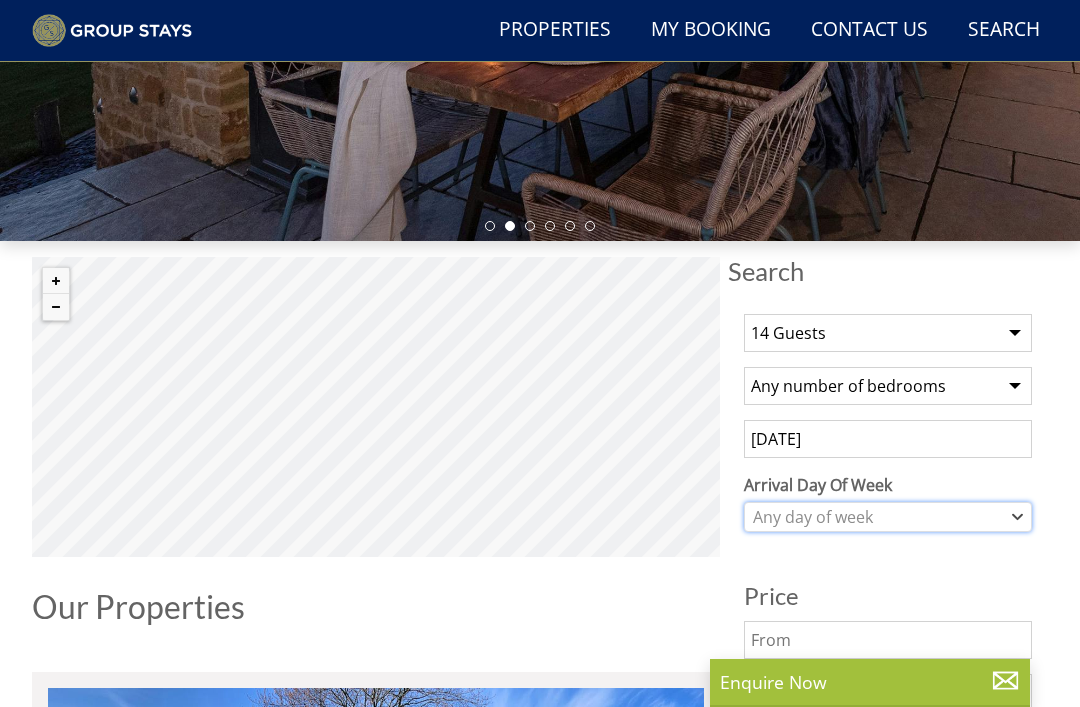 click on "Any day of week" at bounding box center (888, 517) 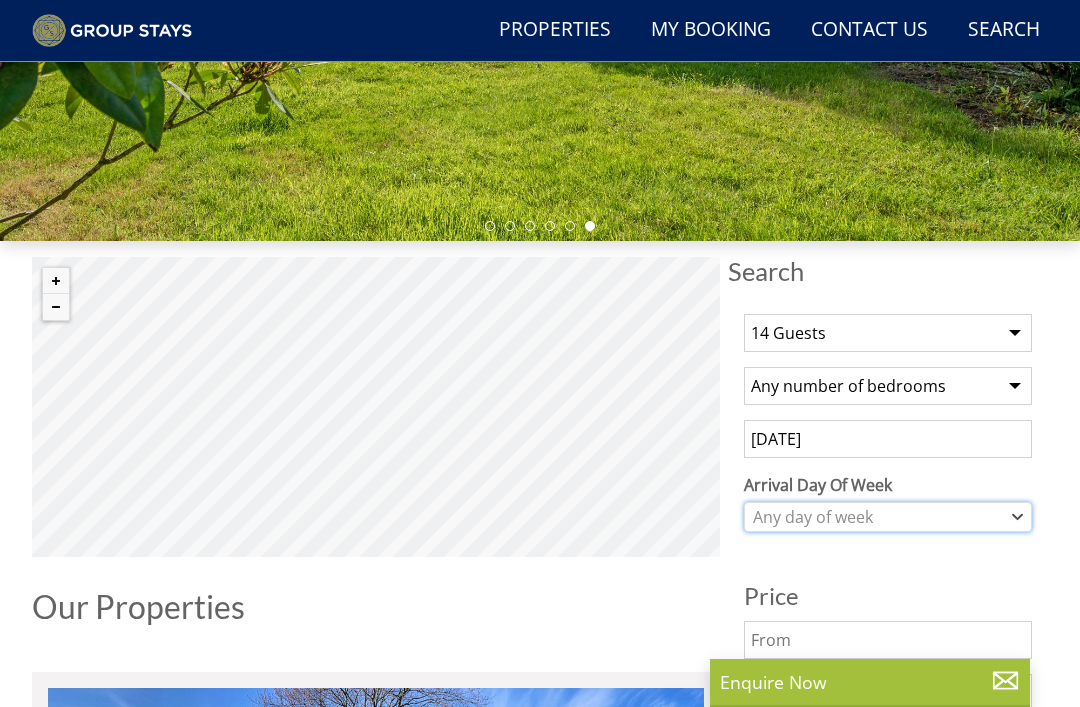 click on "Any day of week" at bounding box center [888, 517] 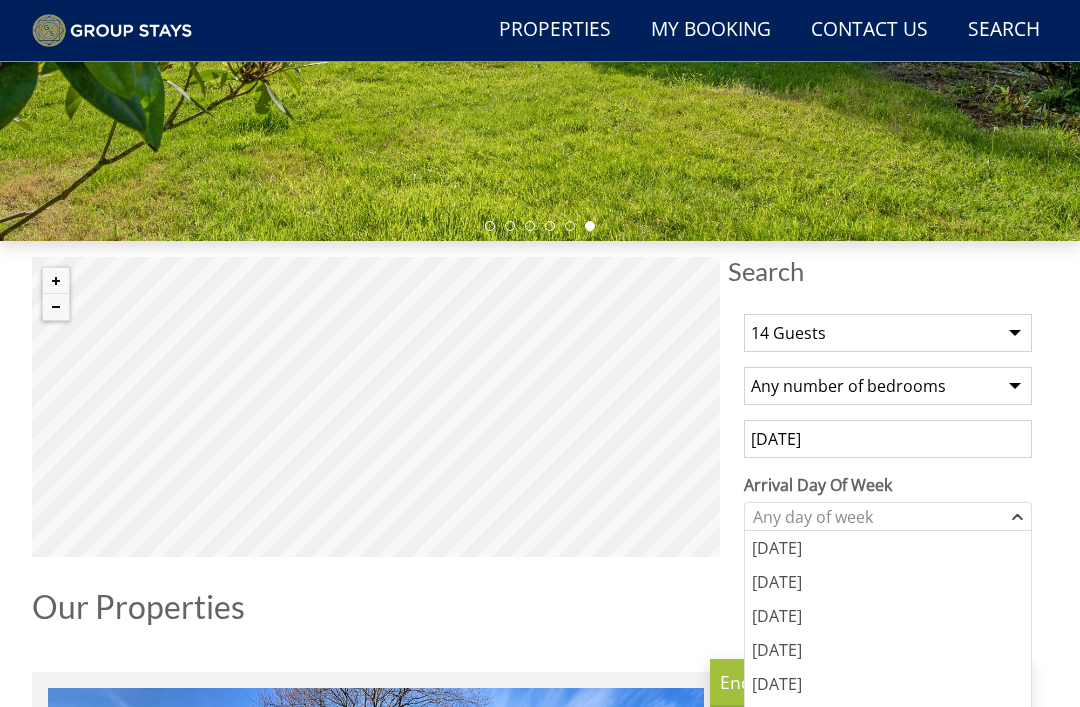 click on "Tuesday" at bounding box center (888, 582) 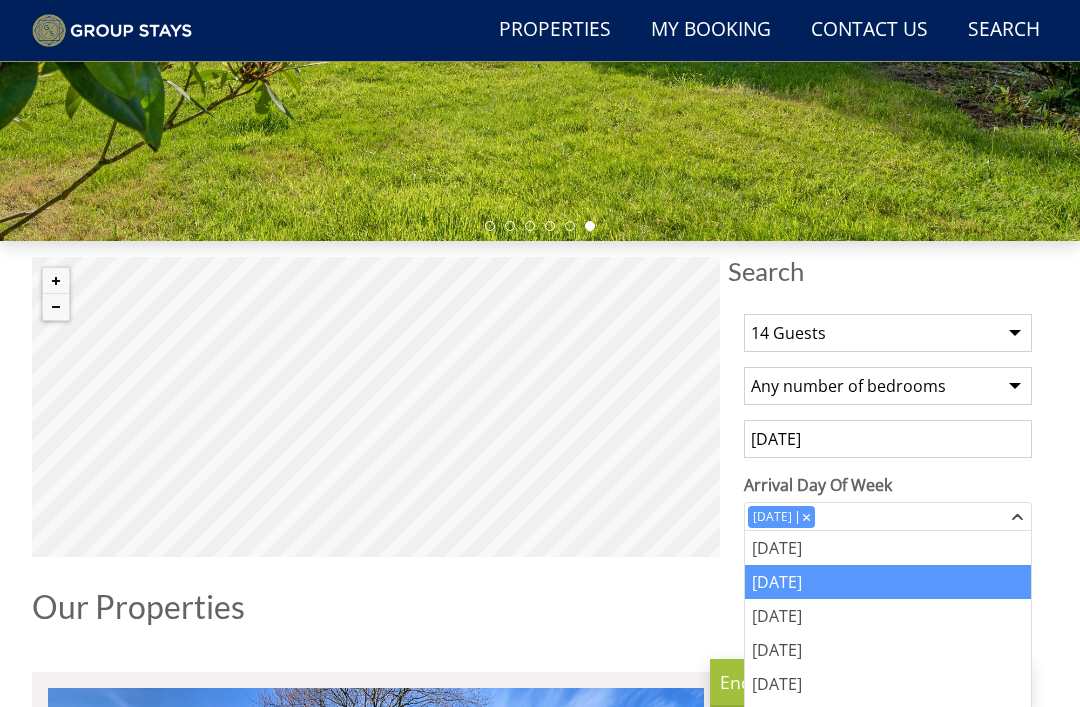 click on "Any number of bedrooms
1 Bedroom
2 Bedrooms
3 Bedrooms
4 Bedrooms
5 Bedrooms
6 Bedrooms
7 Bedrooms
8 Bedrooms
9 Bedrooms
10 Bedrooms
11 Bedrooms
12 Bedrooms
13 Bedrooms
14 Bedrooms
15 Bedrooms
16 Bedrooms
17 Bedrooms
18 Bedrooms
19 Bedrooms
20 Bedrooms
21 Bedrooms
22 Bedrooms
23 Bedrooms
24 Bedrooms
25 Bedrooms" at bounding box center (888, 386) 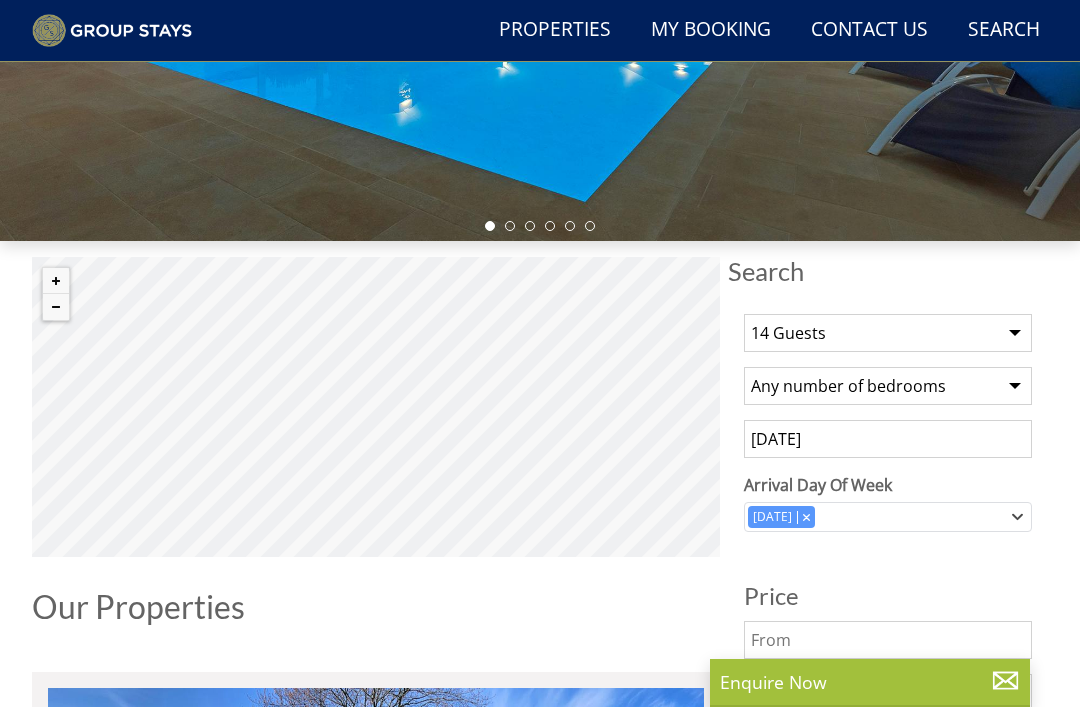 select on "7" 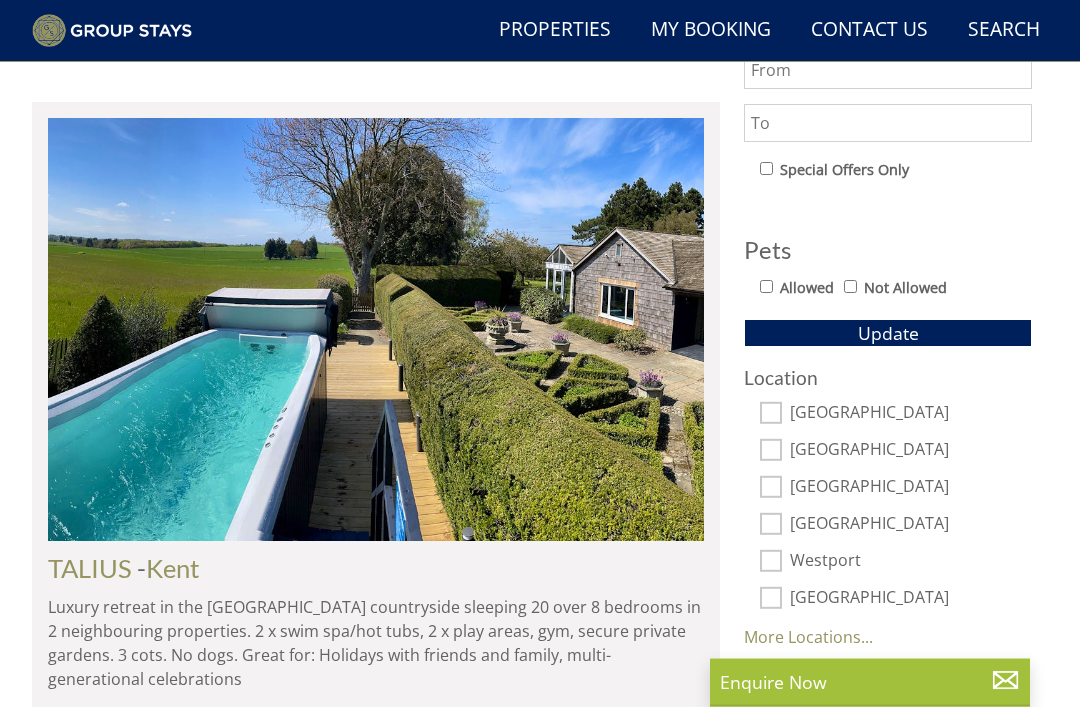 click on "[GEOGRAPHIC_DATA]" at bounding box center (771, 414) 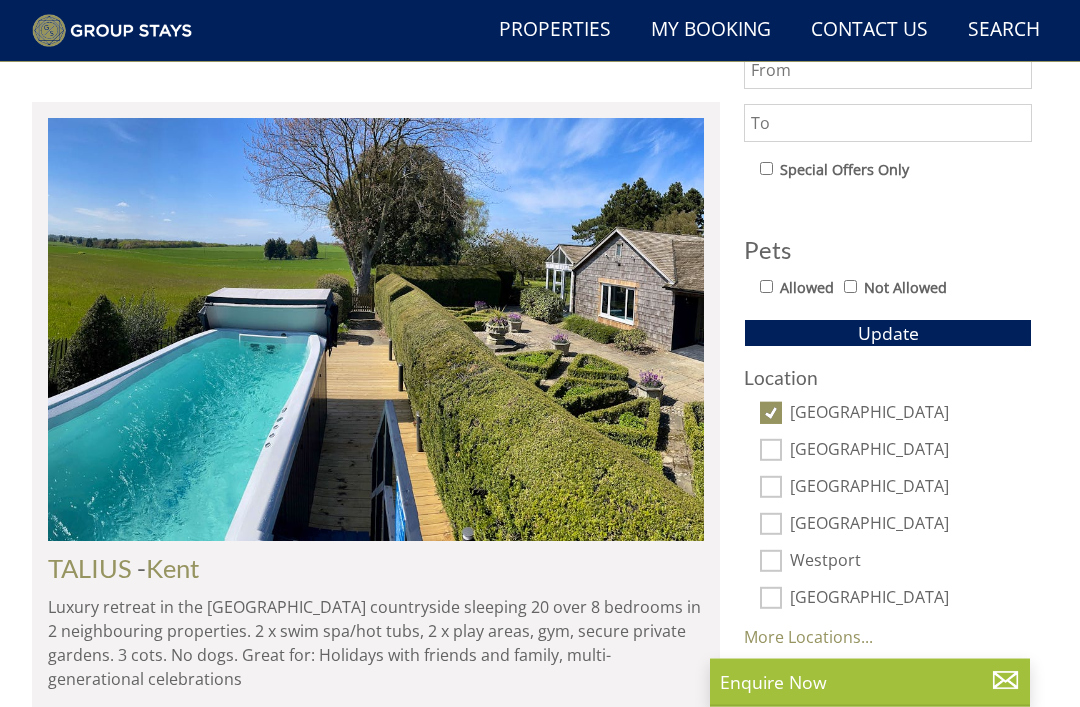 scroll, scrollTop: 1040, scrollLeft: 0, axis: vertical 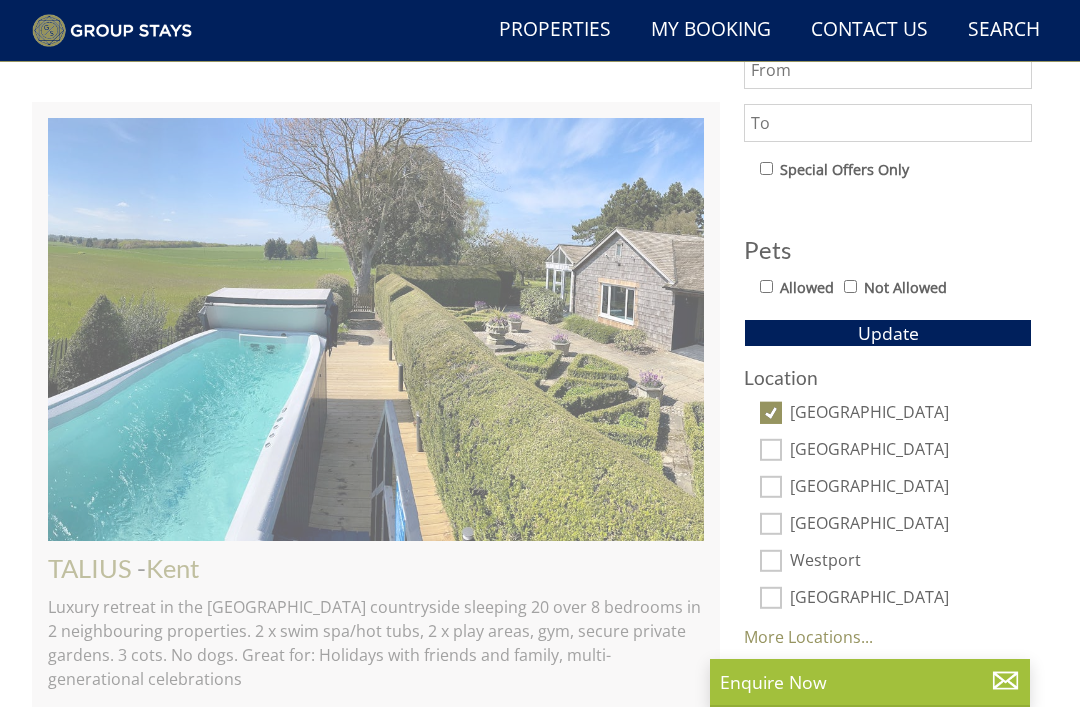 click on "Wiltshire" at bounding box center (771, 450) 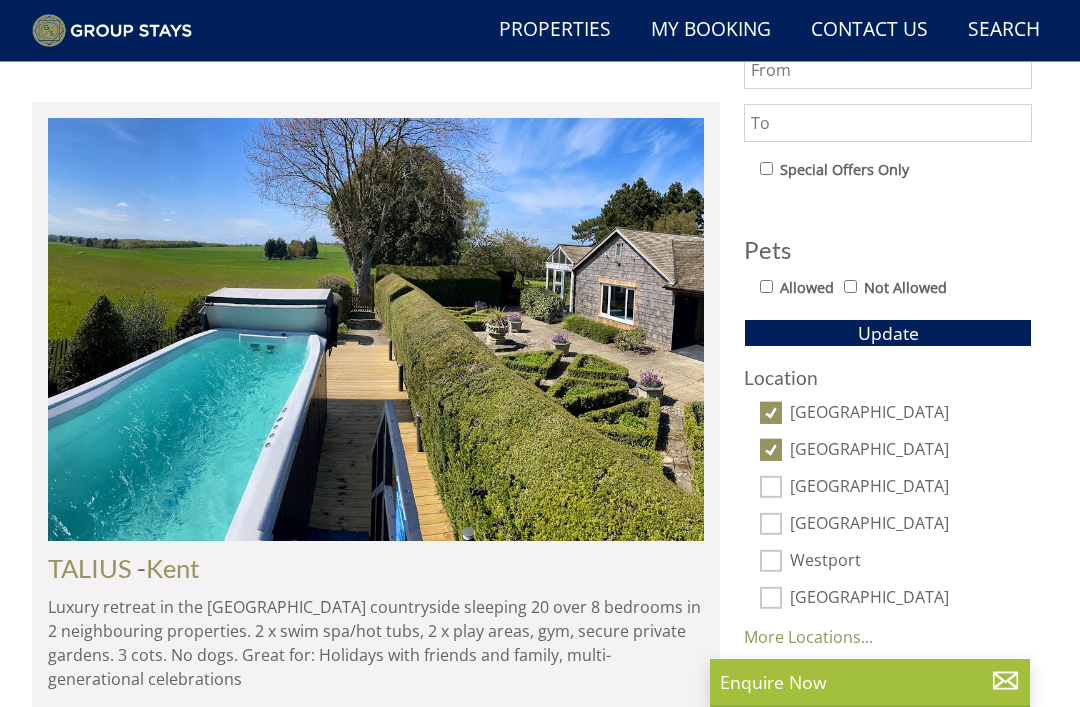 click on "[GEOGRAPHIC_DATA]" at bounding box center (771, 487) 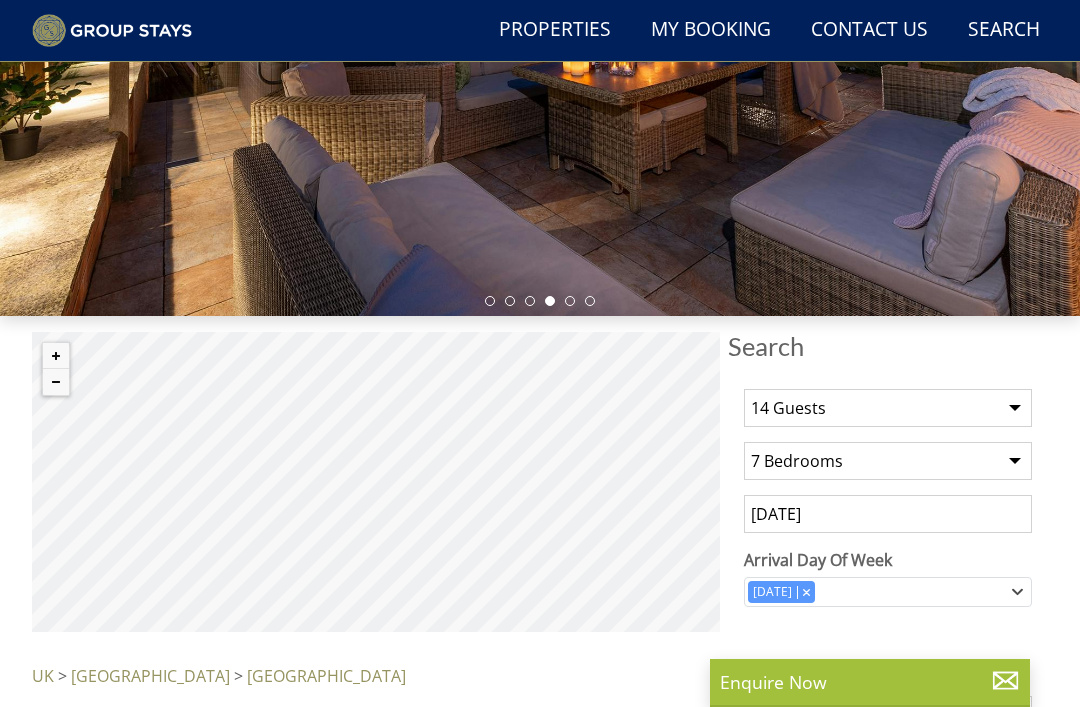 scroll, scrollTop: 396, scrollLeft: 0, axis: vertical 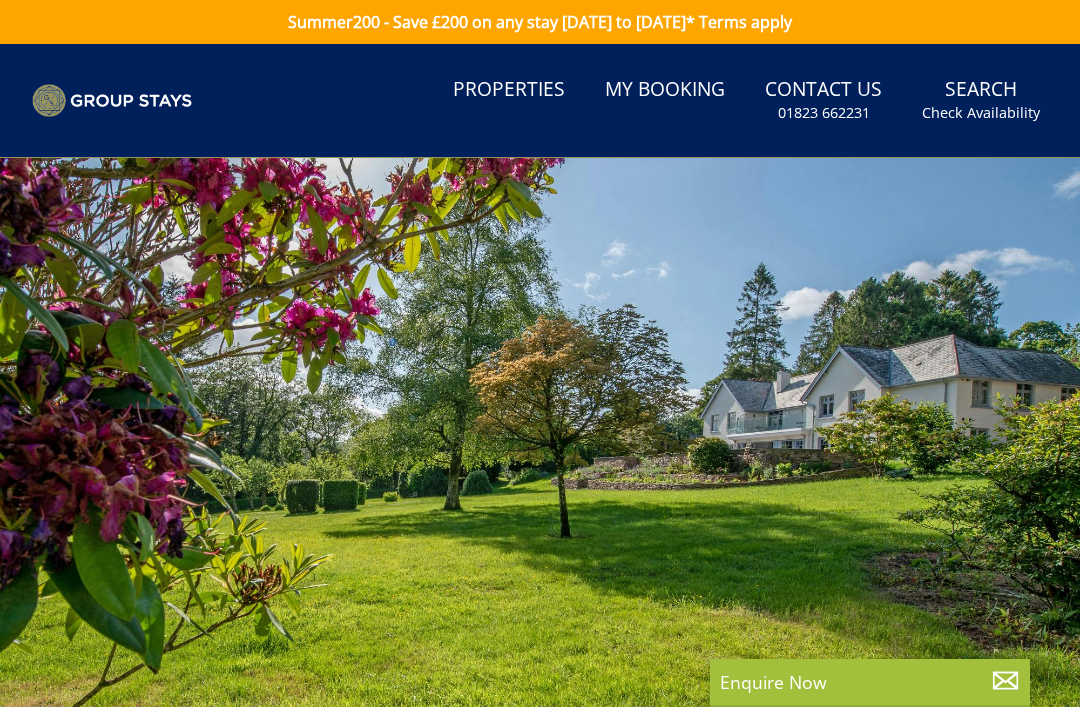 select on "14" 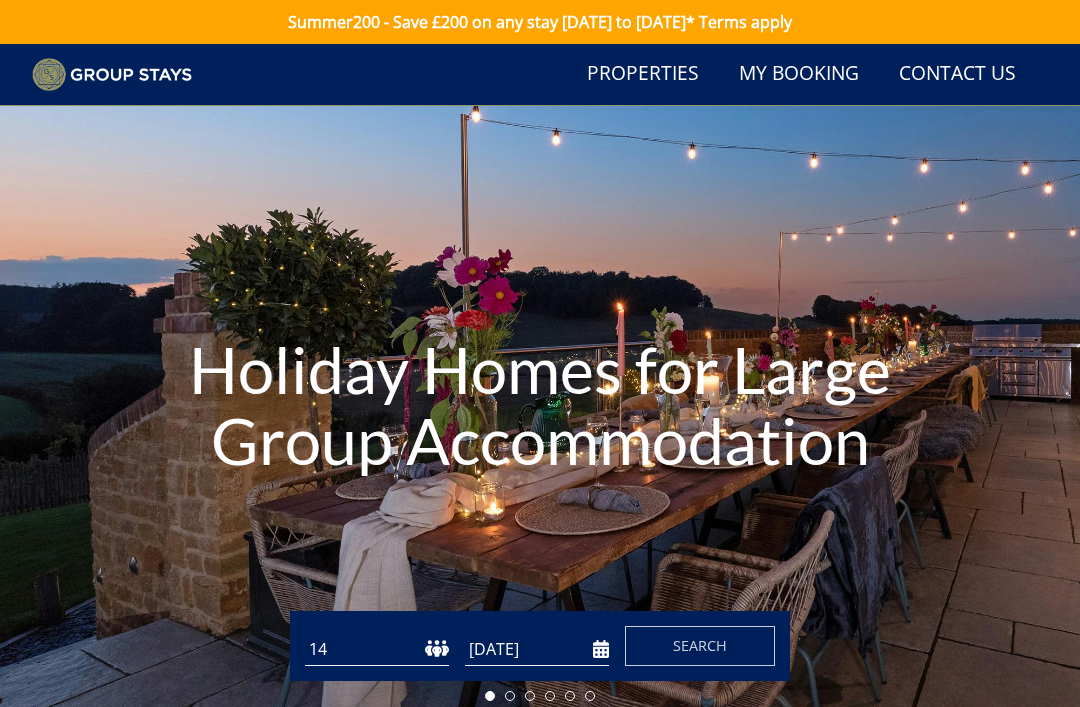 scroll, scrollTop: 466, scrollLeft: 0, axis: vertical 